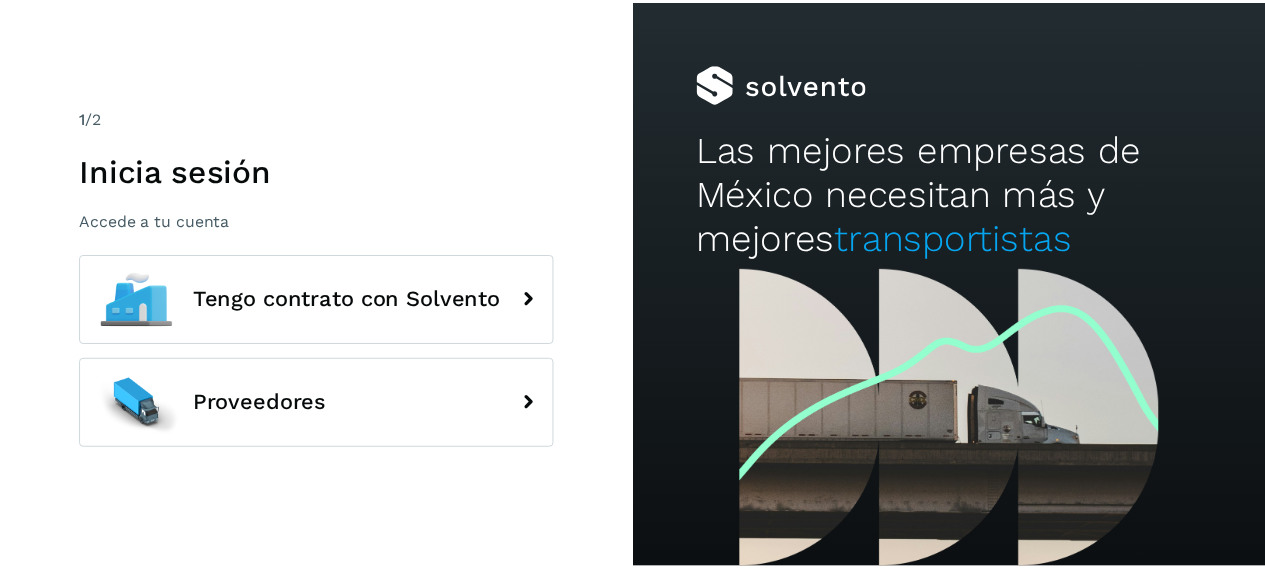 scroll, scrollTop: 0, scrollLeft: 0, axis: both 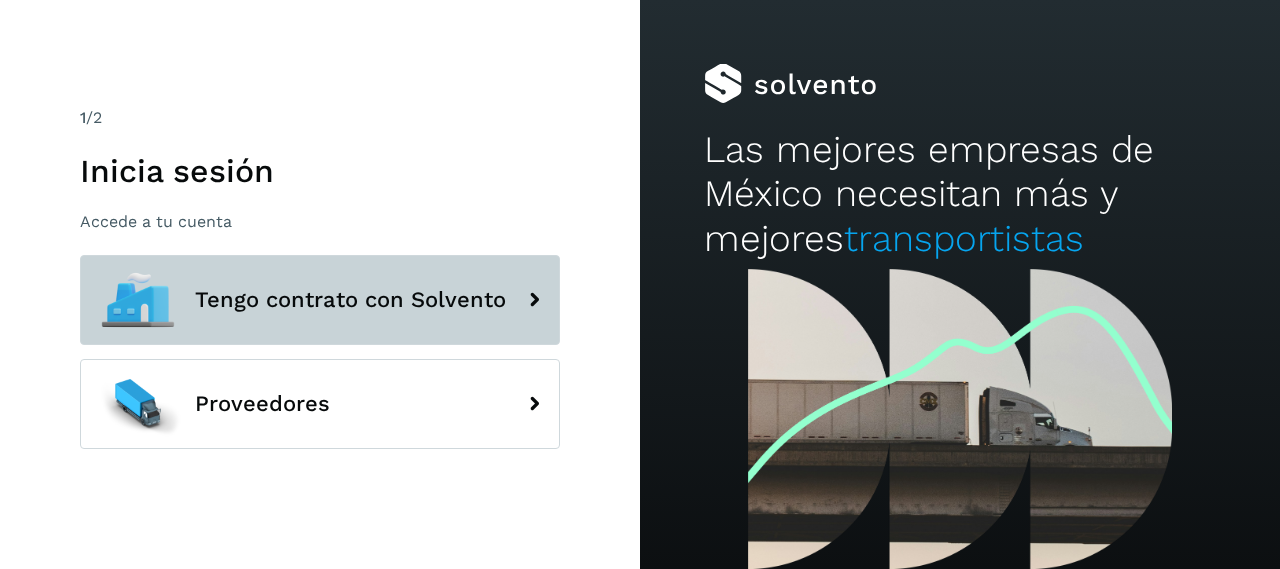 click on "Tengo contrato con Solvento" 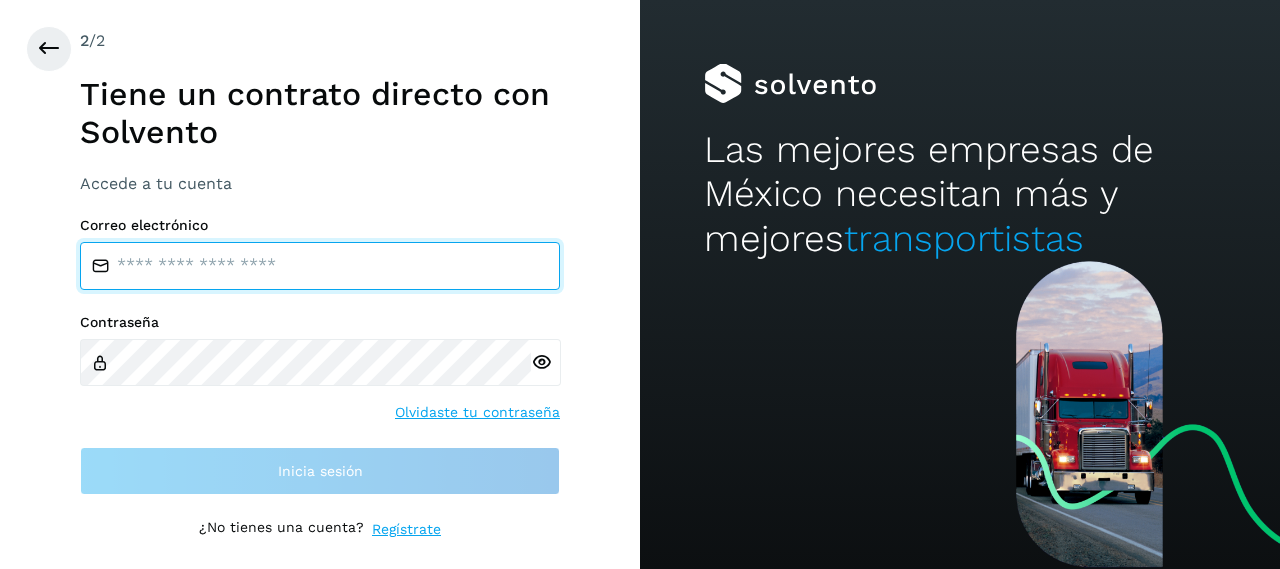 type on "**********" 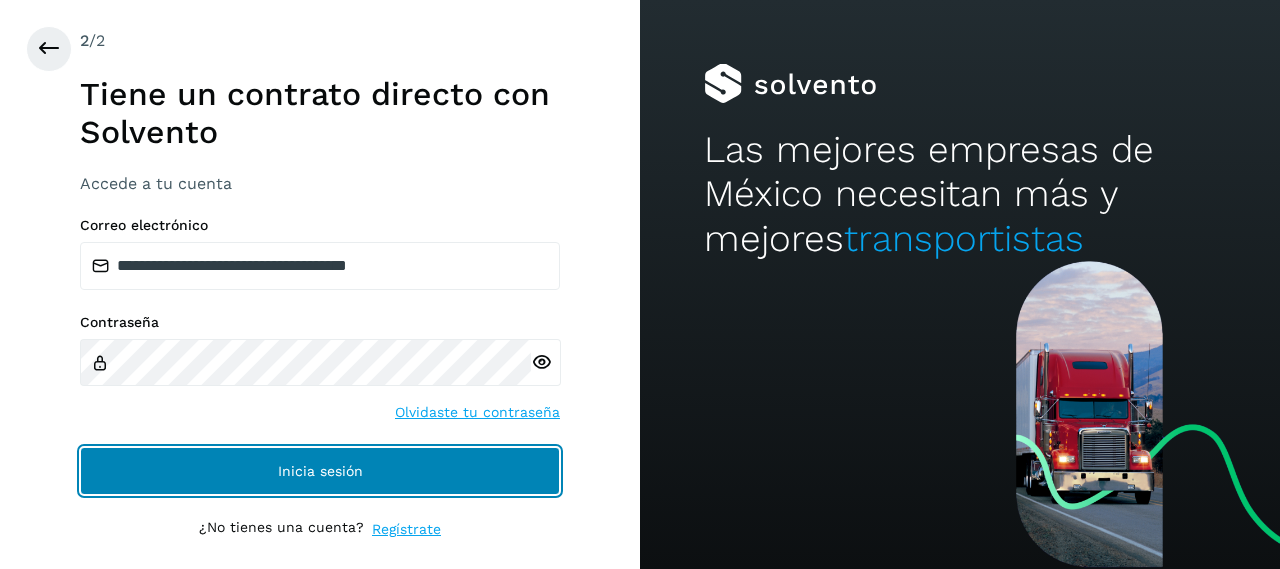 click on "Inicia sesión" at bounding box center (320, 471) 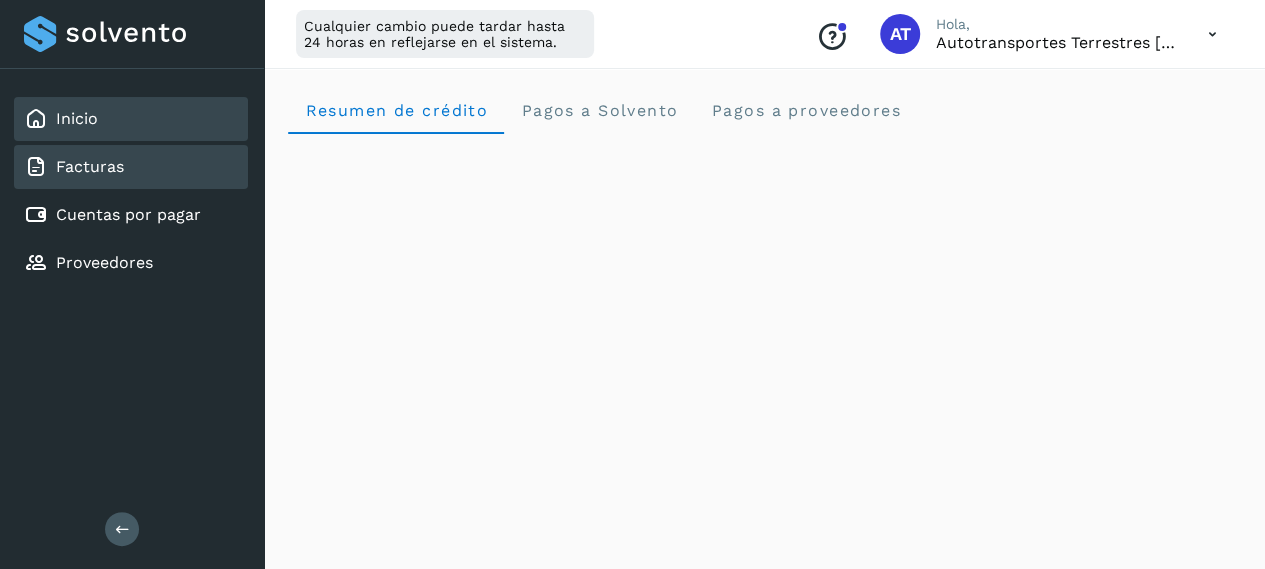 click on "Facturas" at bounding box center [90, 166] 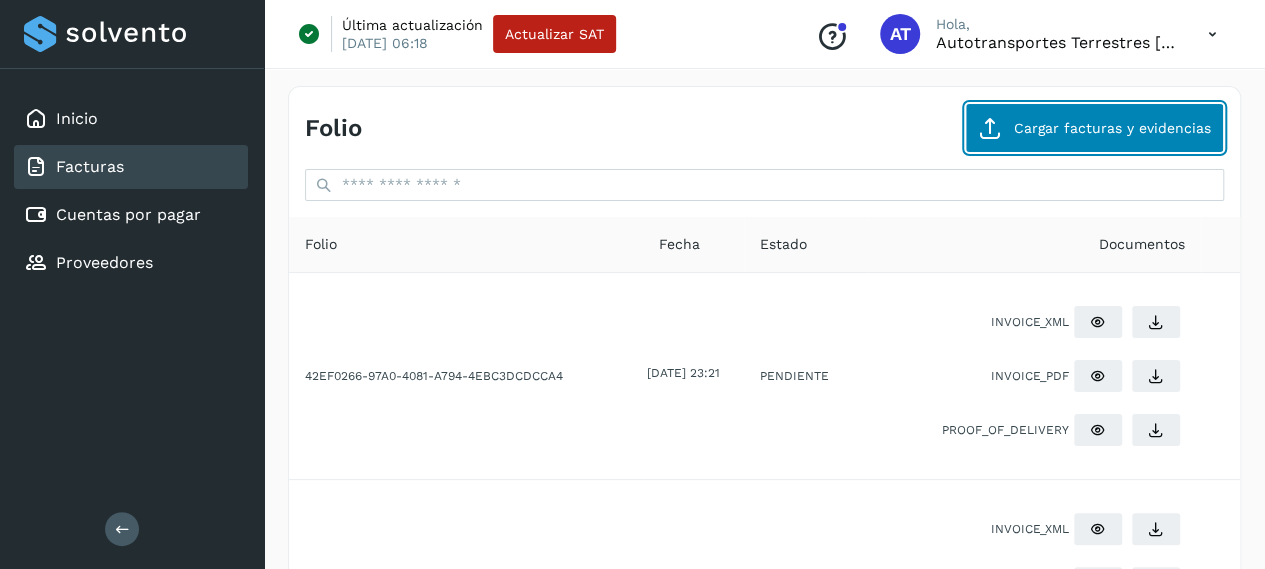 click on "Cargar facturas y evidencias" 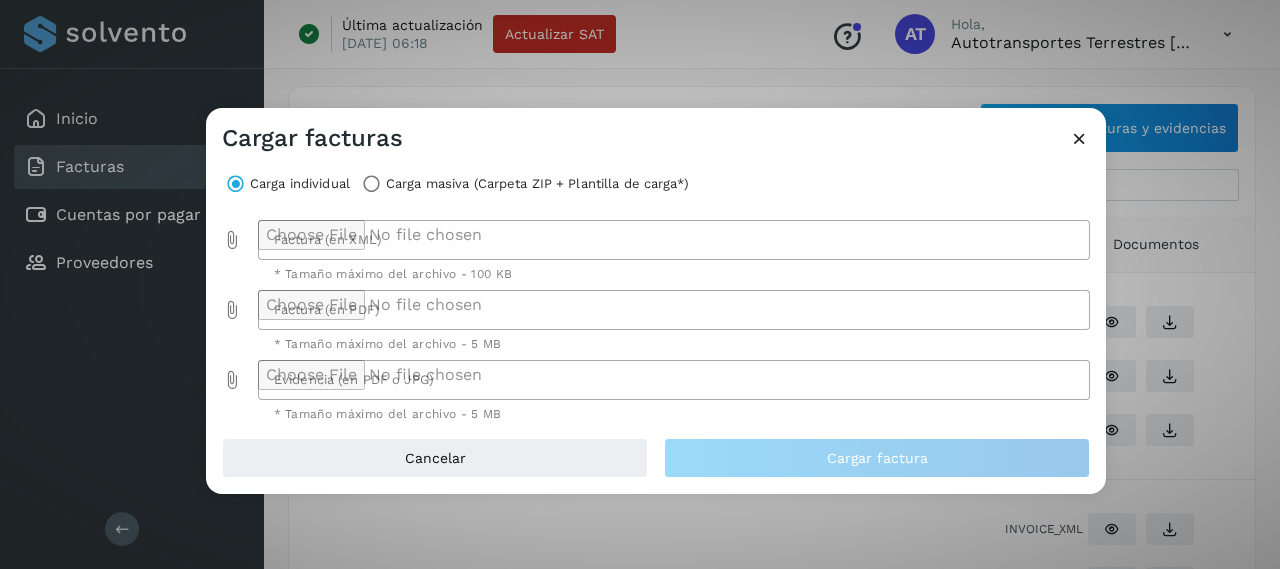 click 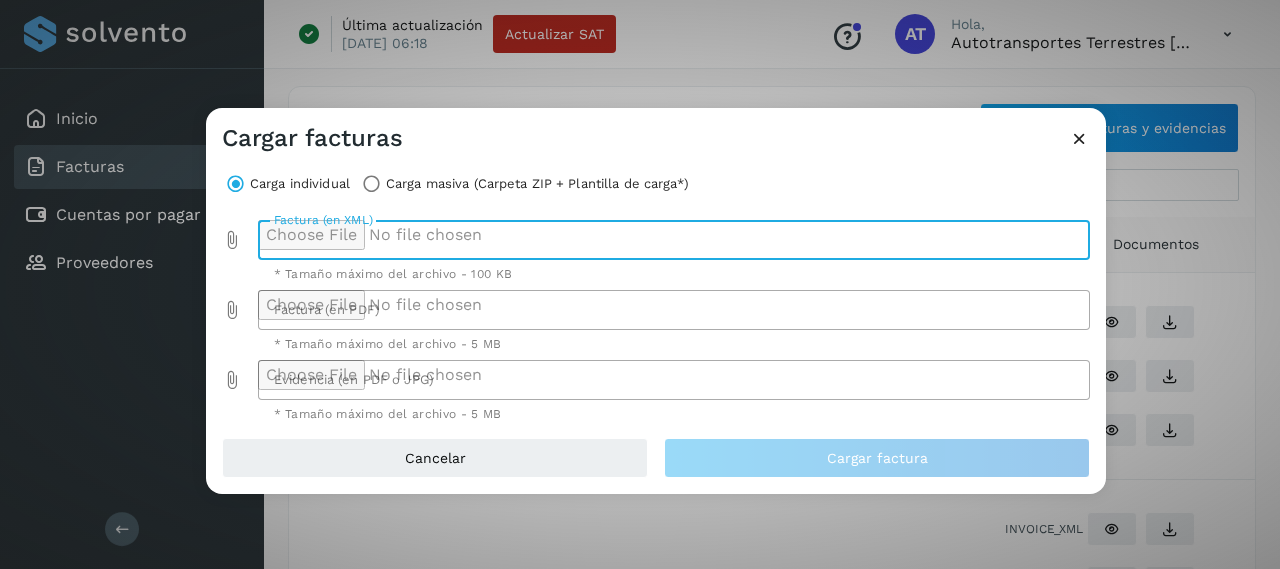 click on "Carga masiva (Carpeta ZIP + Plantilla de carga*)" at bounding box center [537, 184] 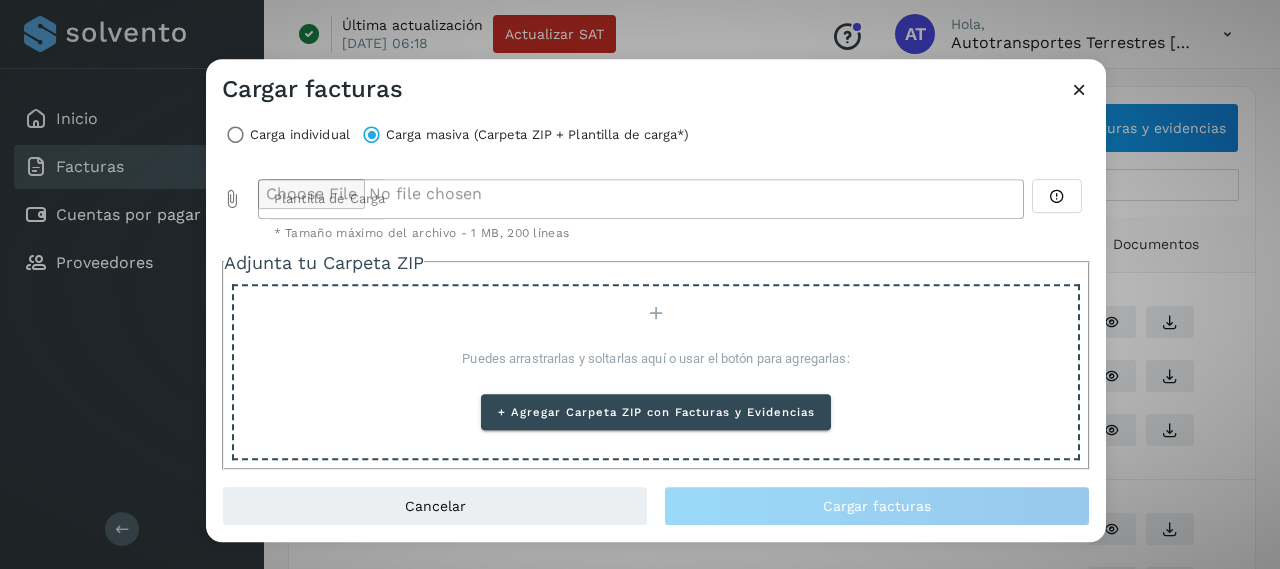 click at bounding box center [1079, 89] 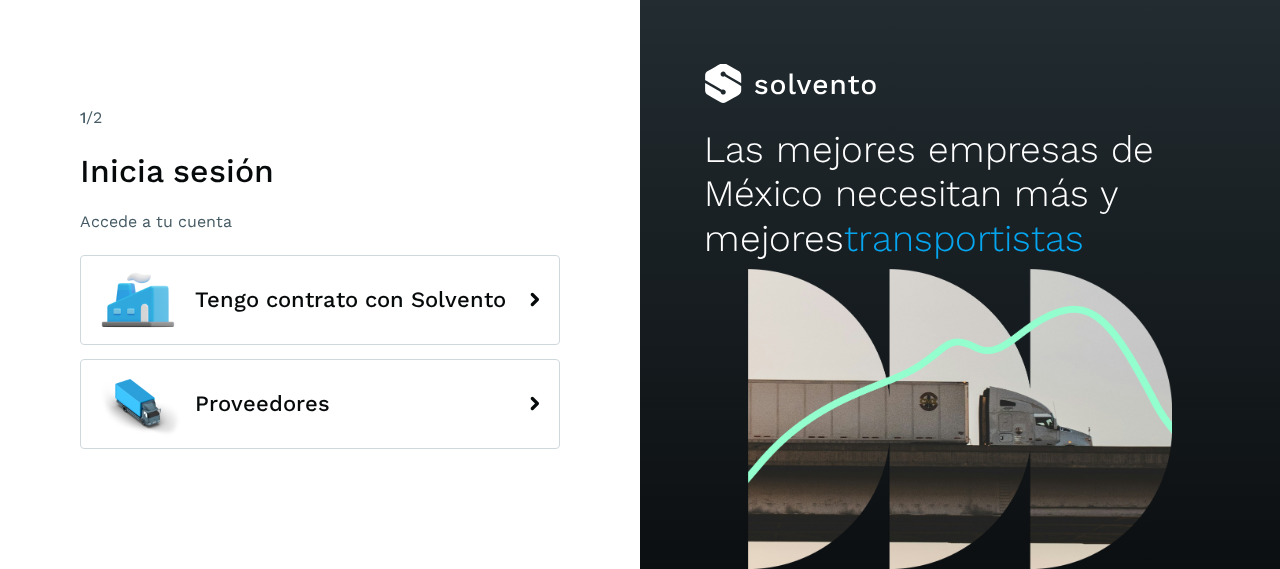scroll, scrollTop: 0, scrollLeft: 0, axis: both 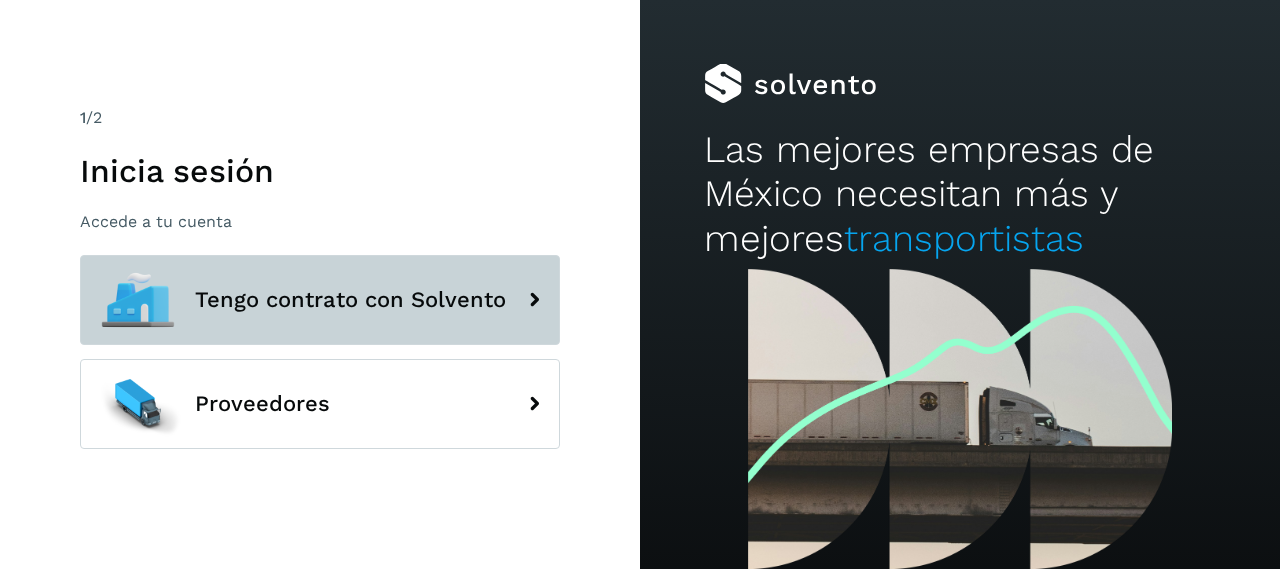 click on "Tengo contrato con Solvento" at bounding box center [320, 300] 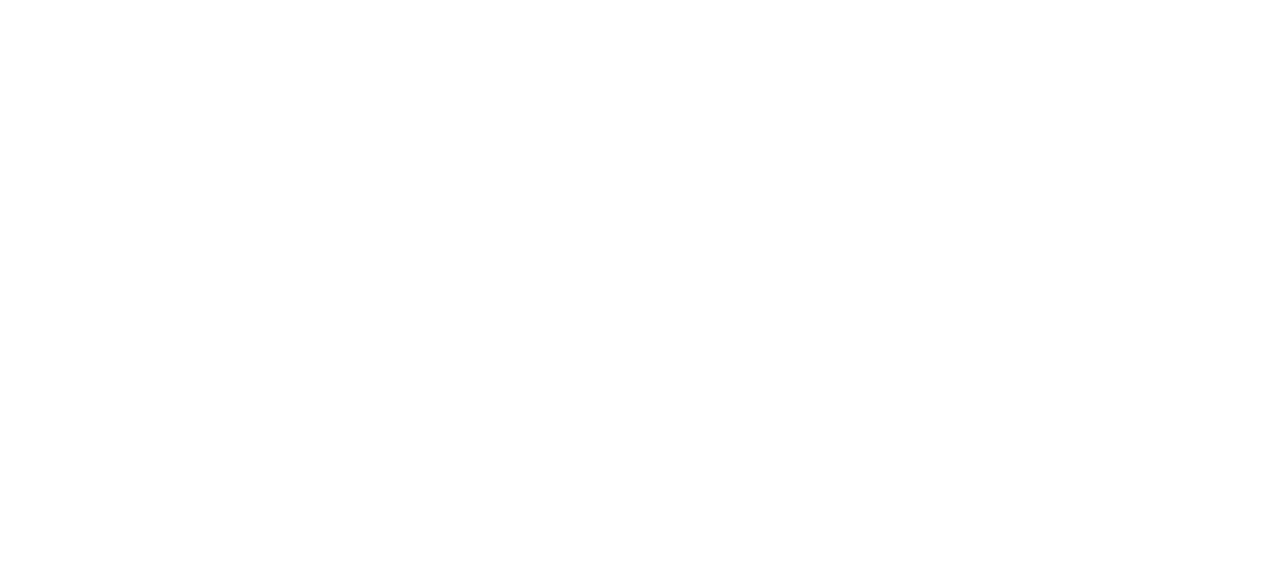 scroll, scrollTop: 0, scrollLeft: 0, axis: both 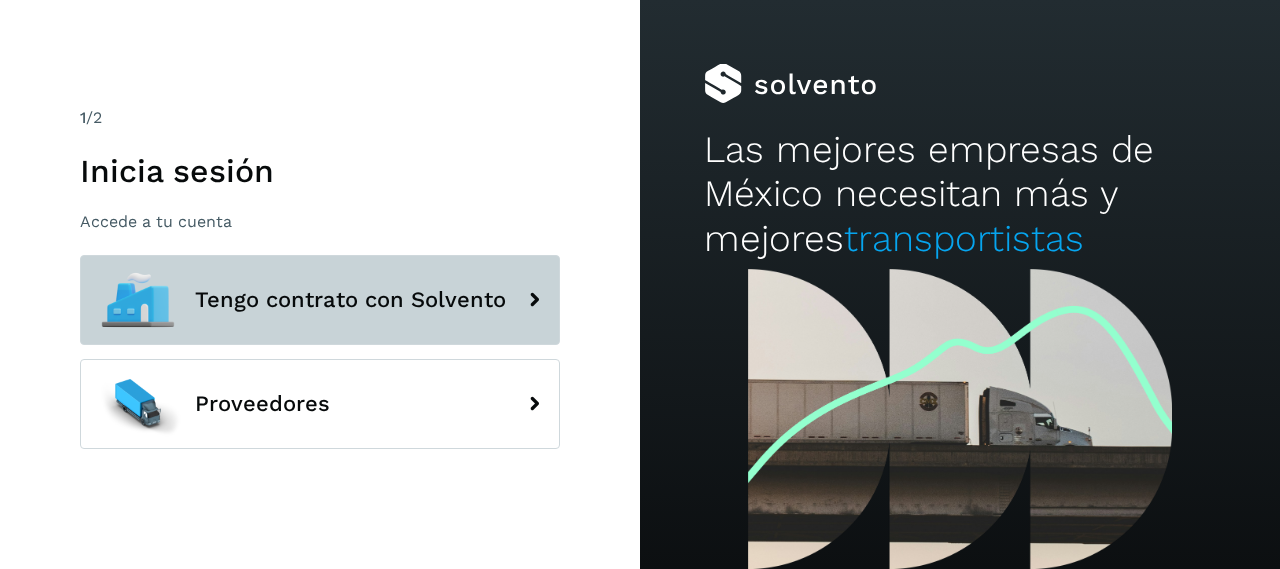 click on "Tengo contrato con Solvento" at bounding box center (320, 300) 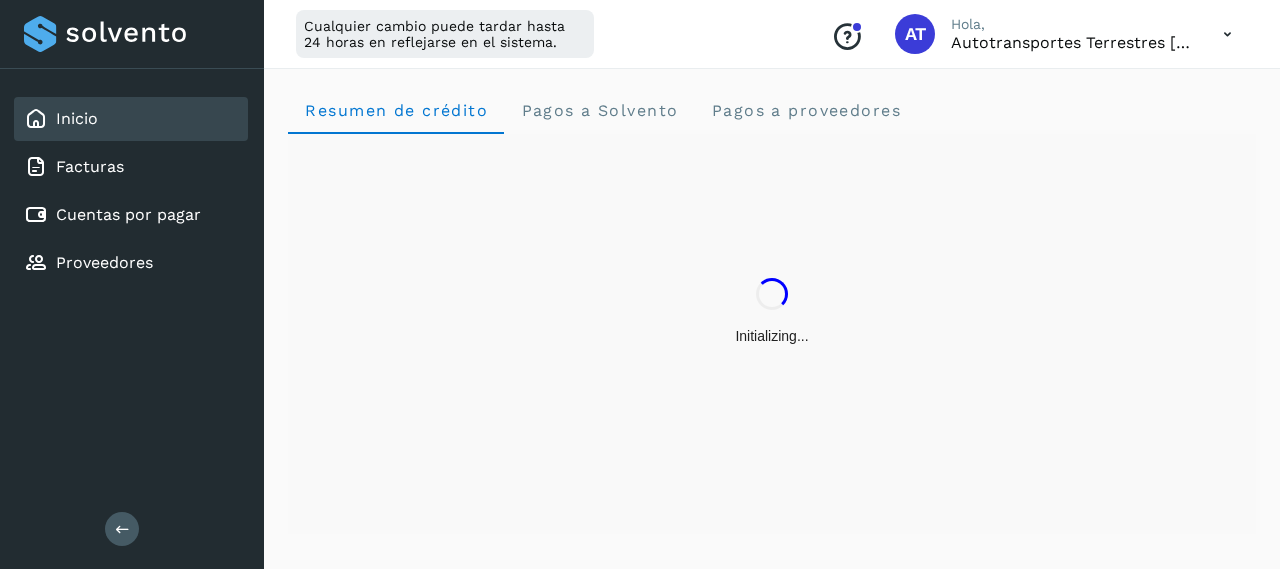 click at bounding box center (1227, 34) 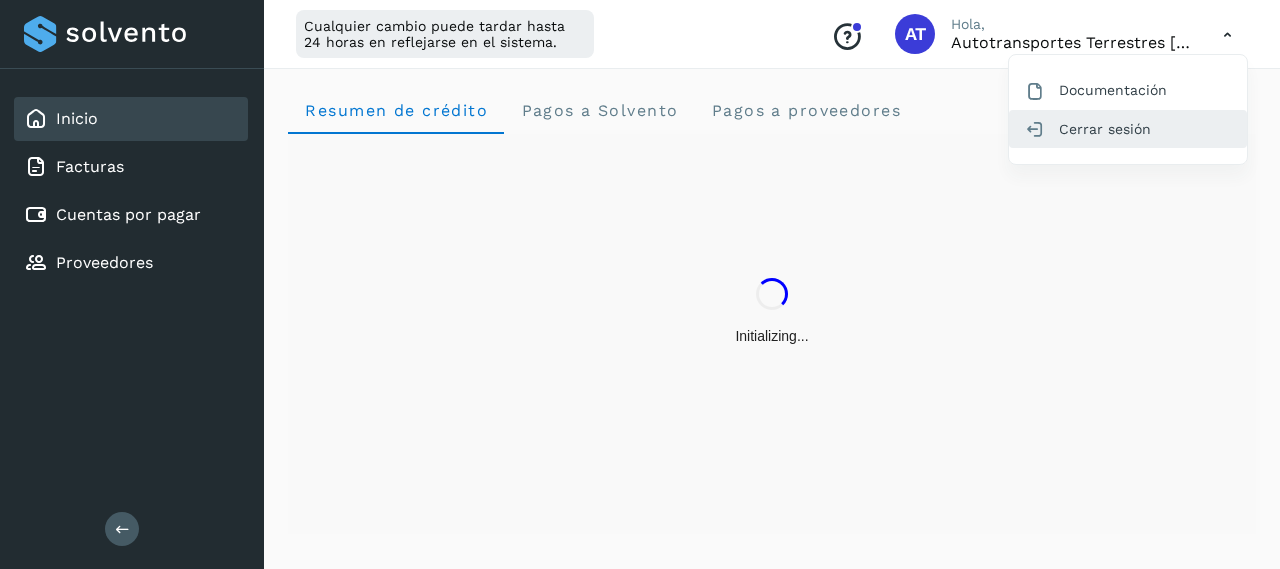 click on "Cerrar sesión" 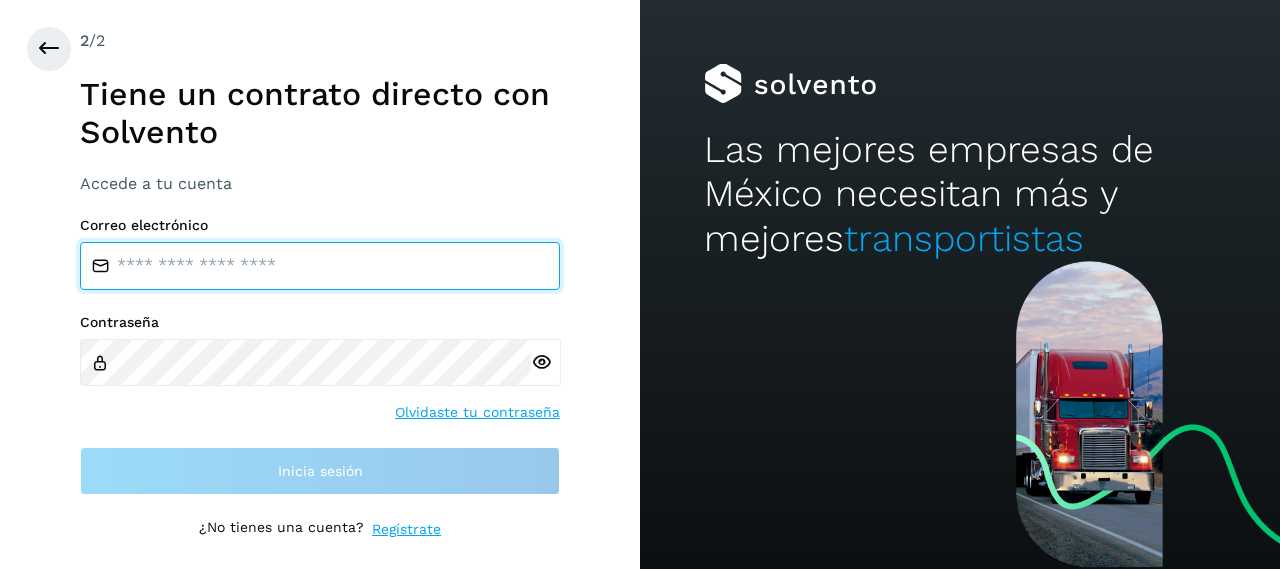 type on "**********" 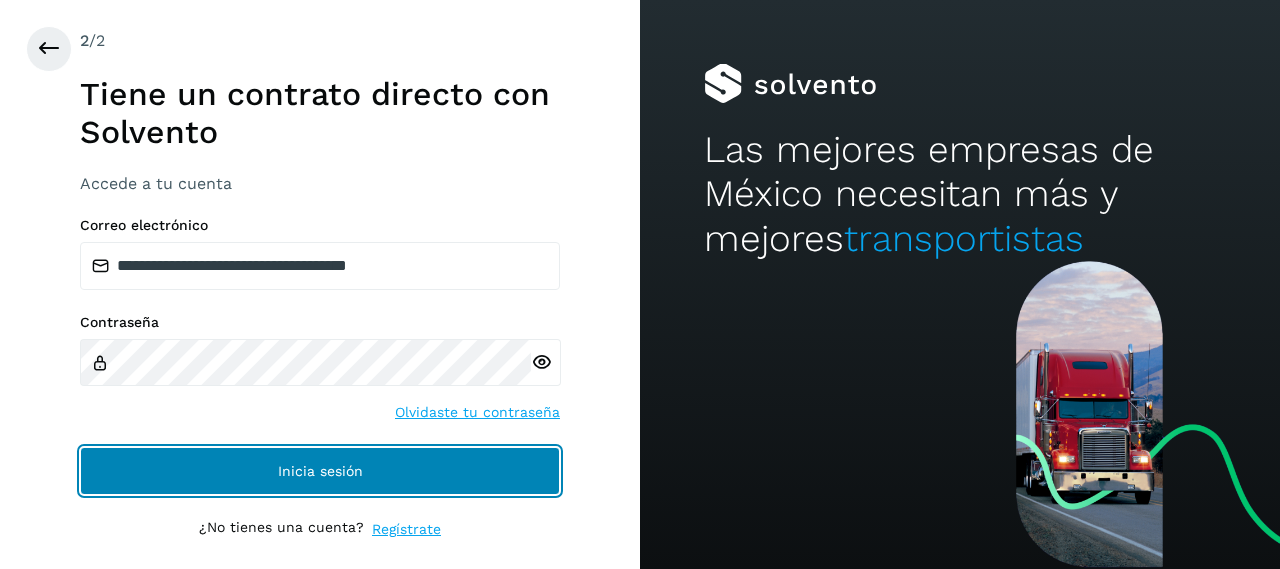 click on "Inicia sesión" at bounding box center [320, 471] 